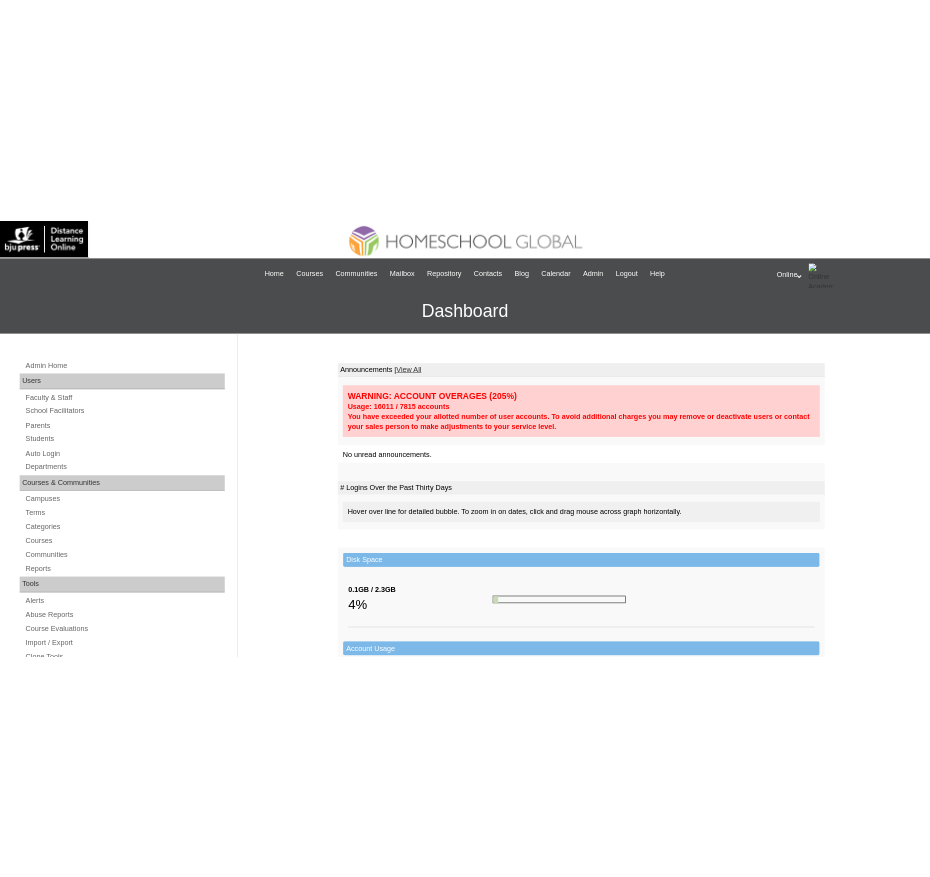 scroll, scrollTop: 0, scrollLeft: 0, axis: both 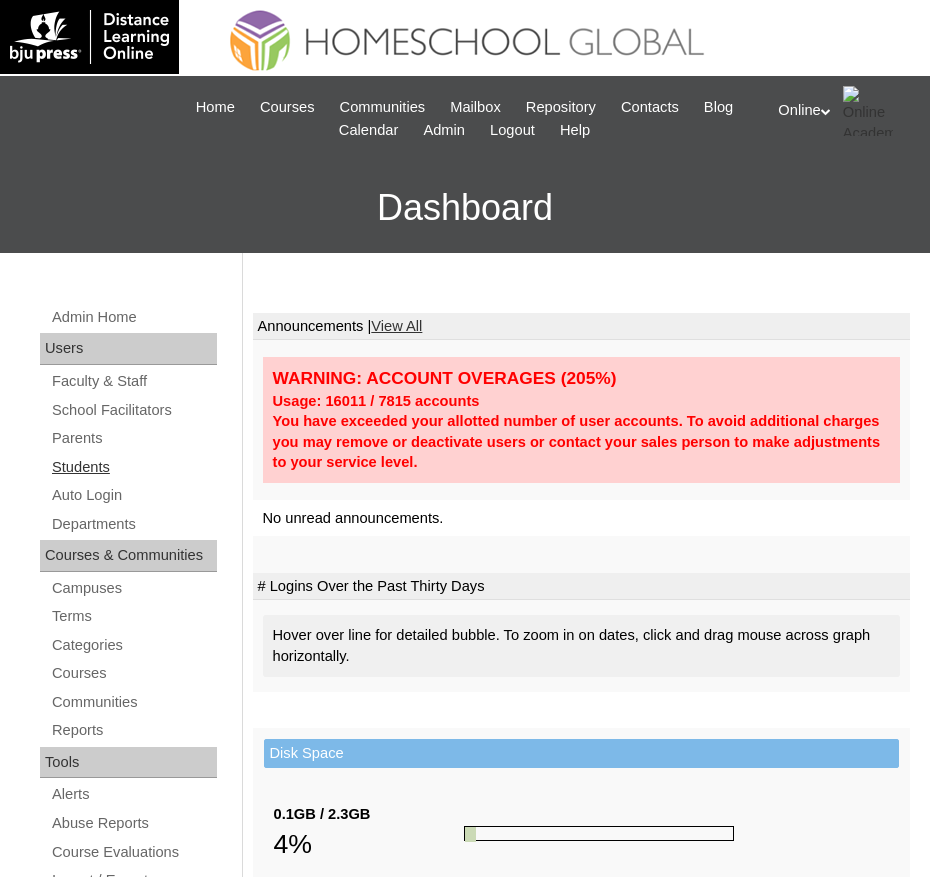 click on "Students" at bounding box center [133, 467] 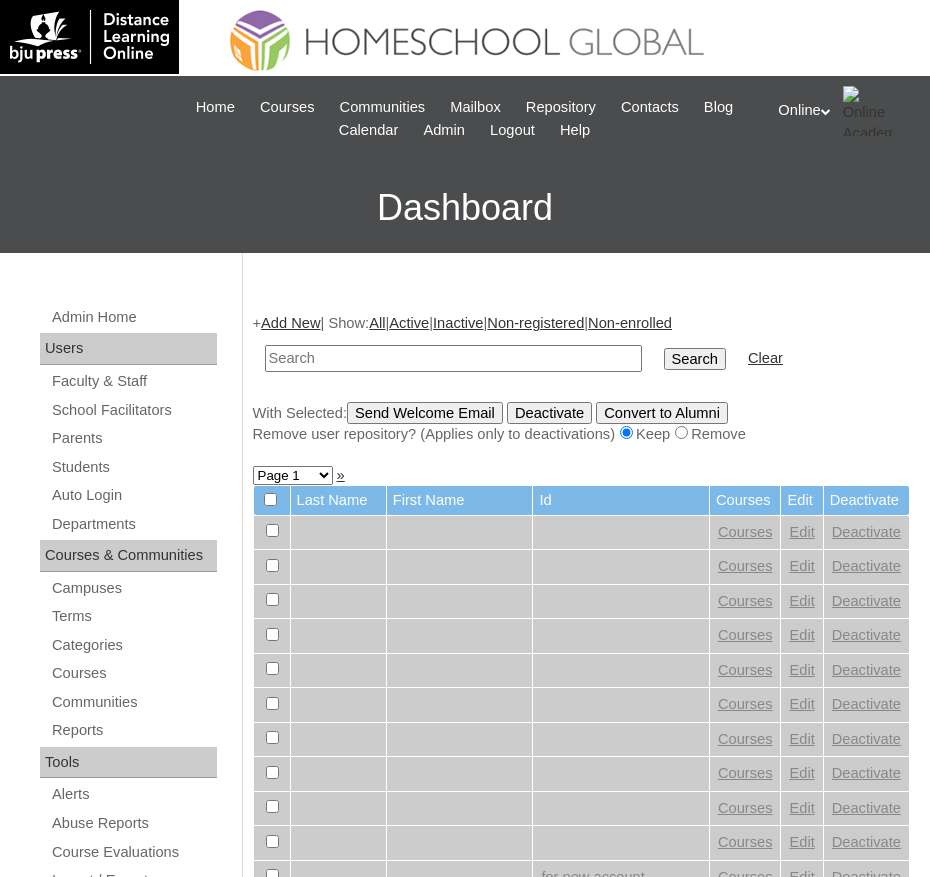 scroll, scrollTop: 0, scrollLeft: 0, axis: both 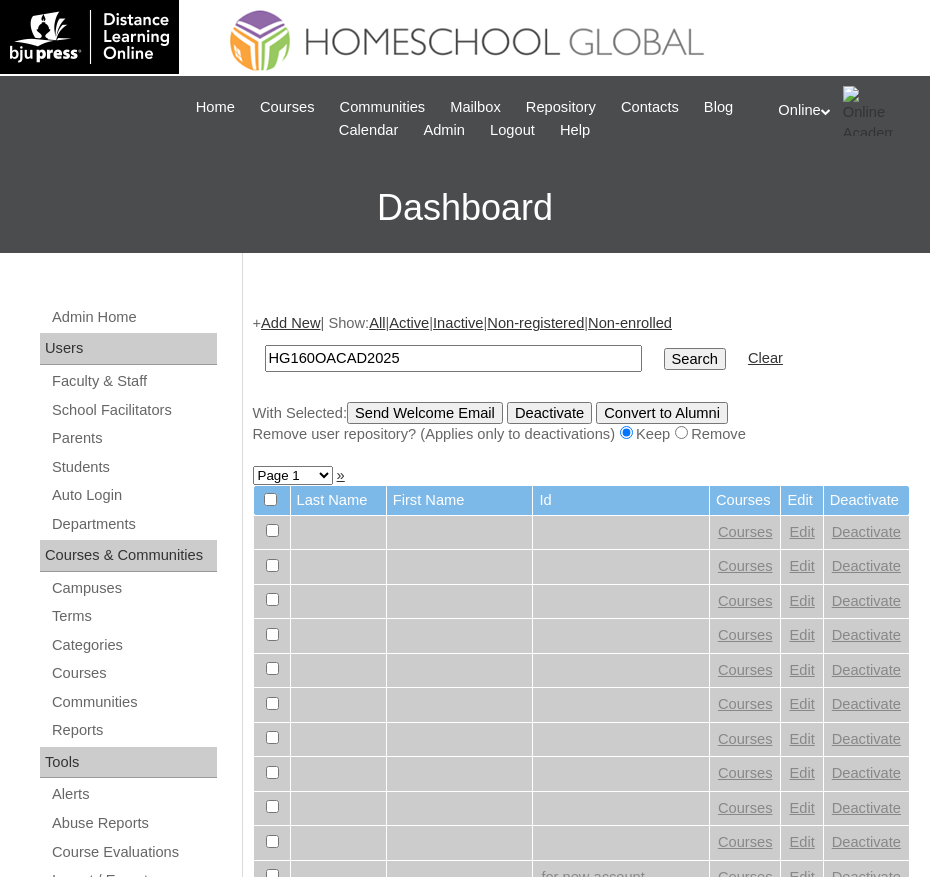 type on "HG160OACAD2025" 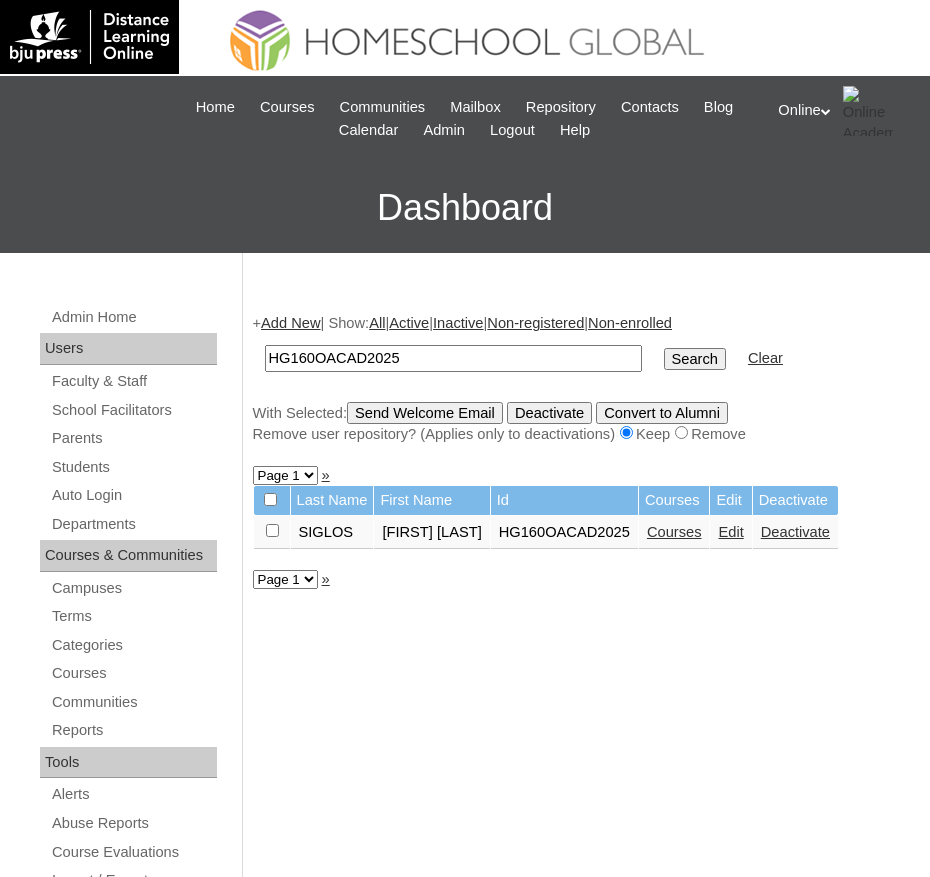 scroll, scrollTop: 0, scrollLeft: 0, axis: both 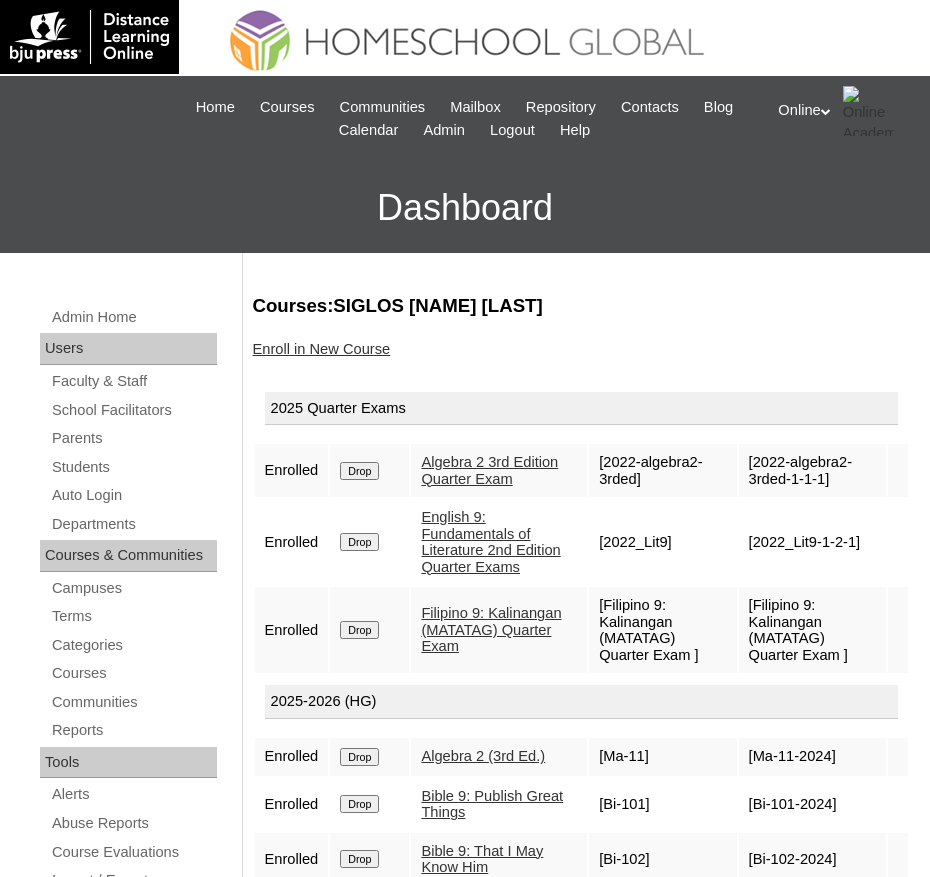 click on "Enroll in New Course" at bounding box center [322, 349] 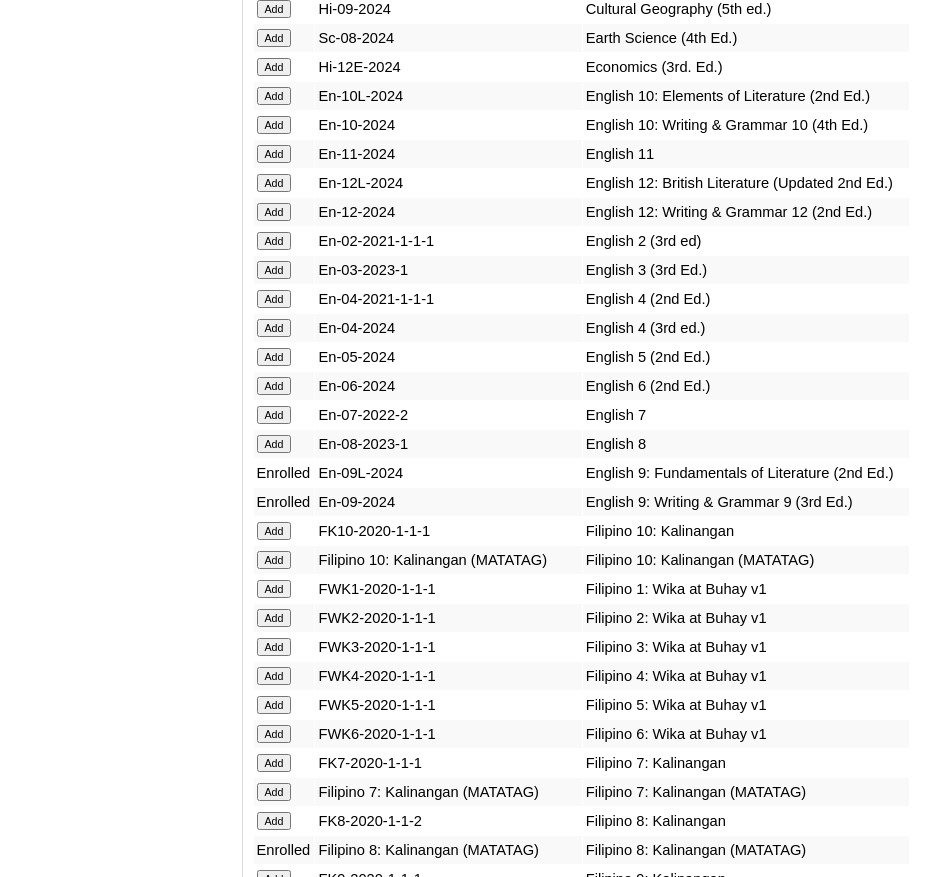 scroll, scrollTop: 6058, scrollLeft: 0, axis: vertical 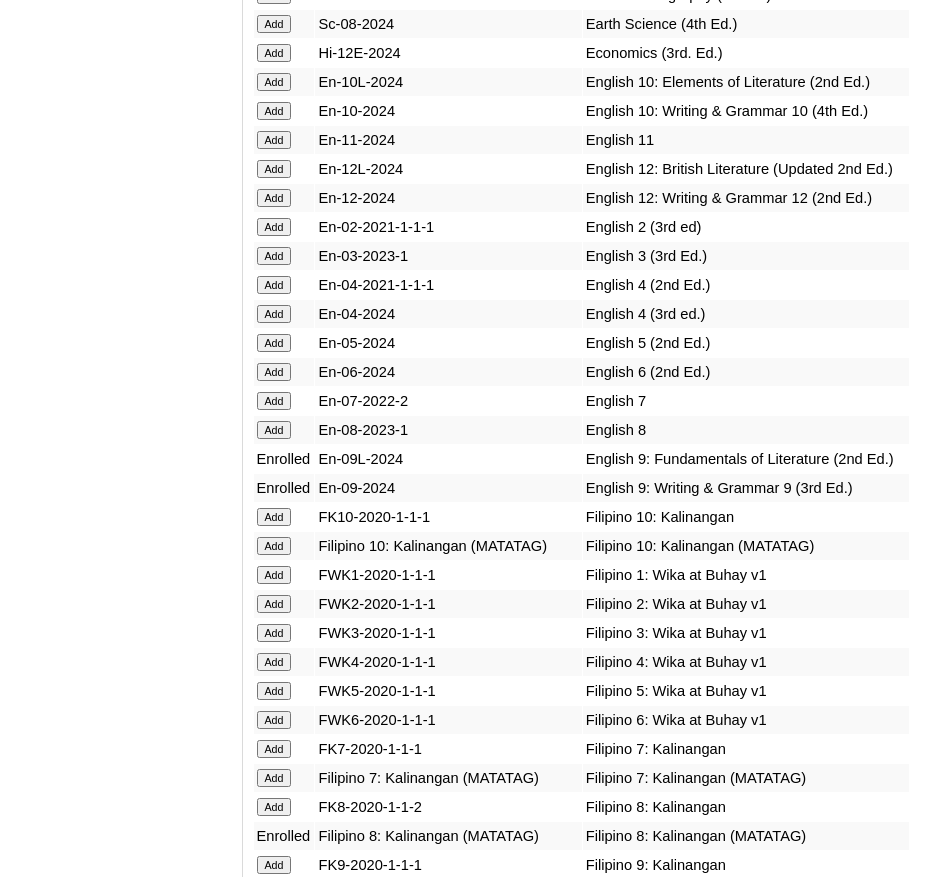 click on "Add" at bounding box center [274, -5659] 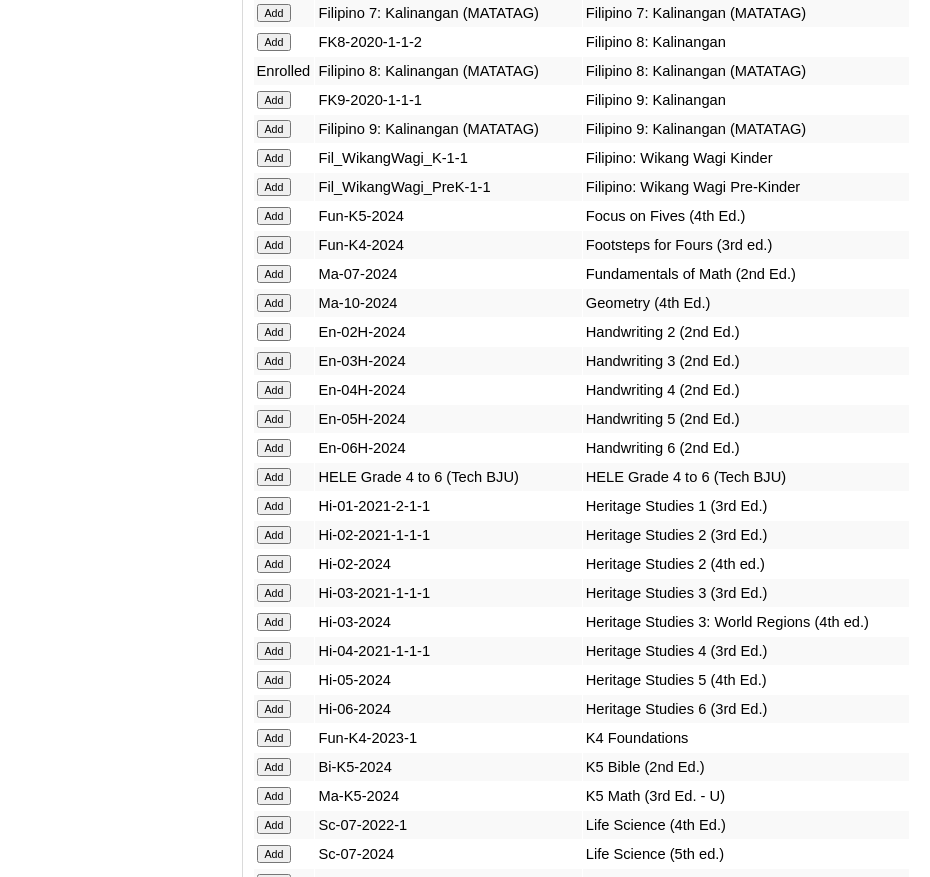 scroll, scrollTop: 6821, scrollLeft: 0, axis: vertical 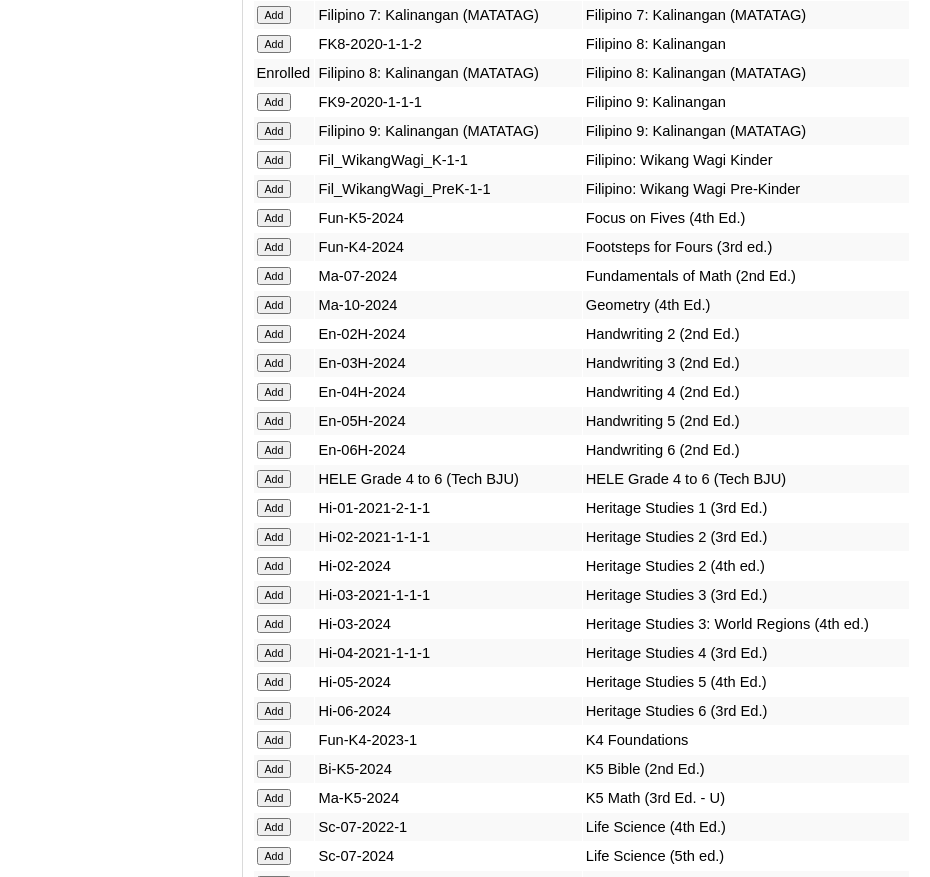 click on "Add" at bounding box center [274, -6422] 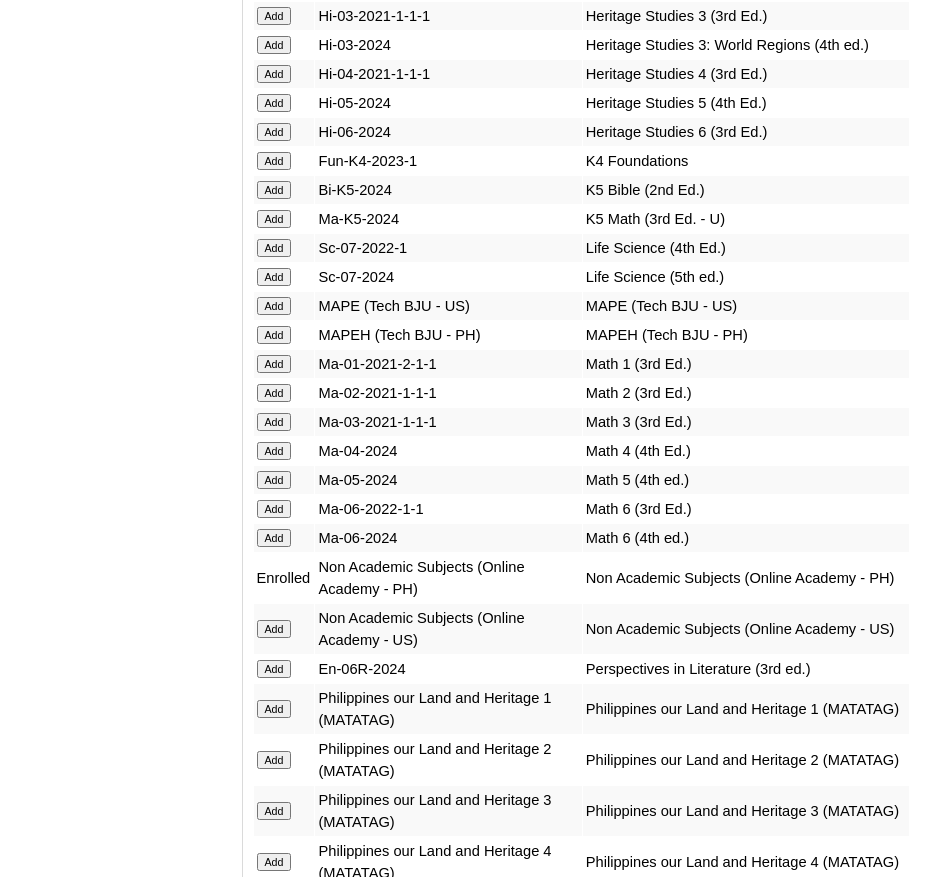 scroll, scrollTop: 7401, scrollLeft: 0, axis: vertical 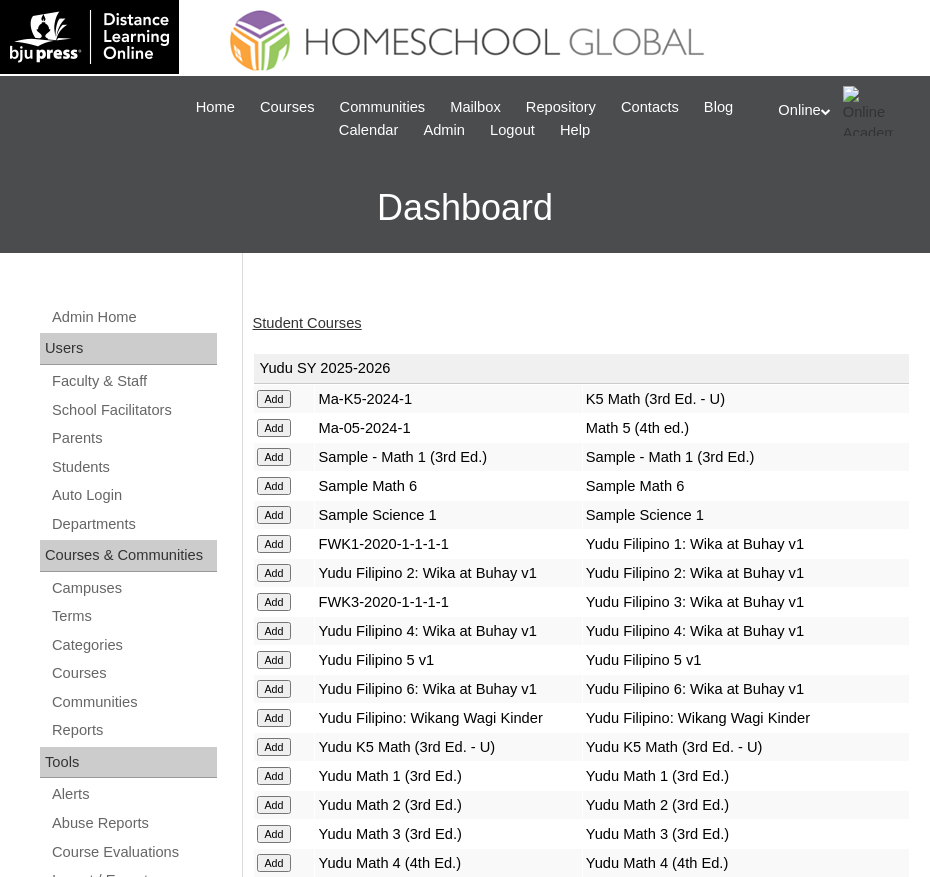 click on "Student Courses" at bounding box center [307, 323] 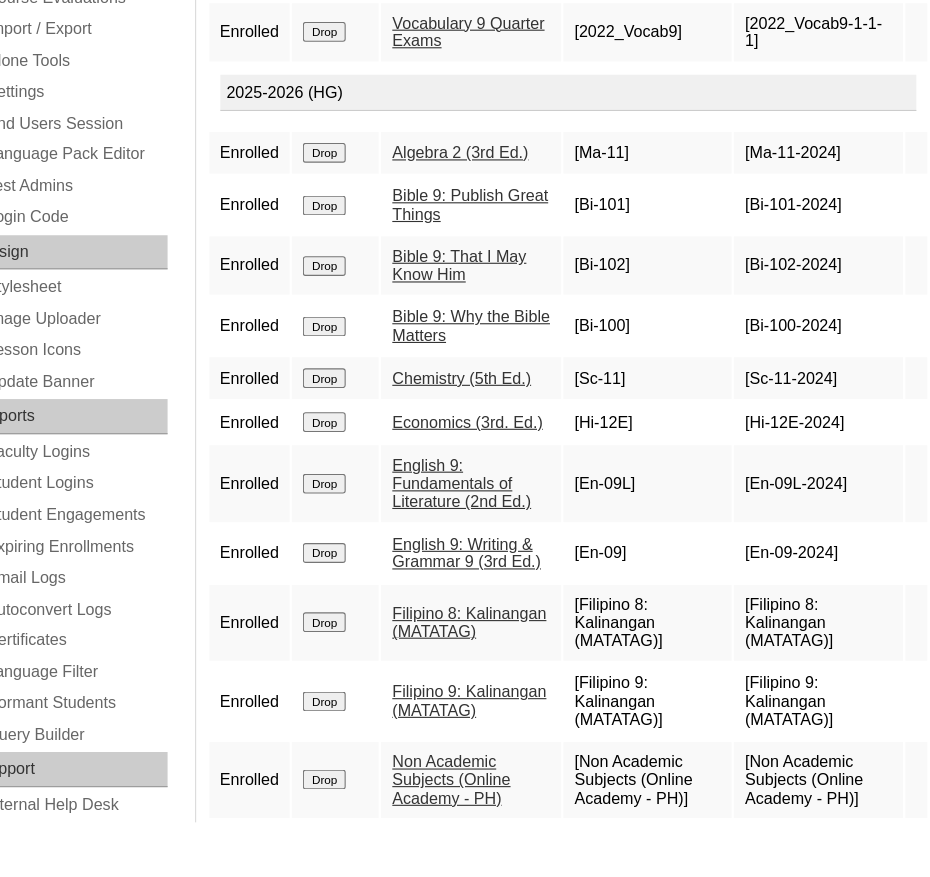 scroll, scrollTop: 776, scrollLeft: 0, axis: vertical 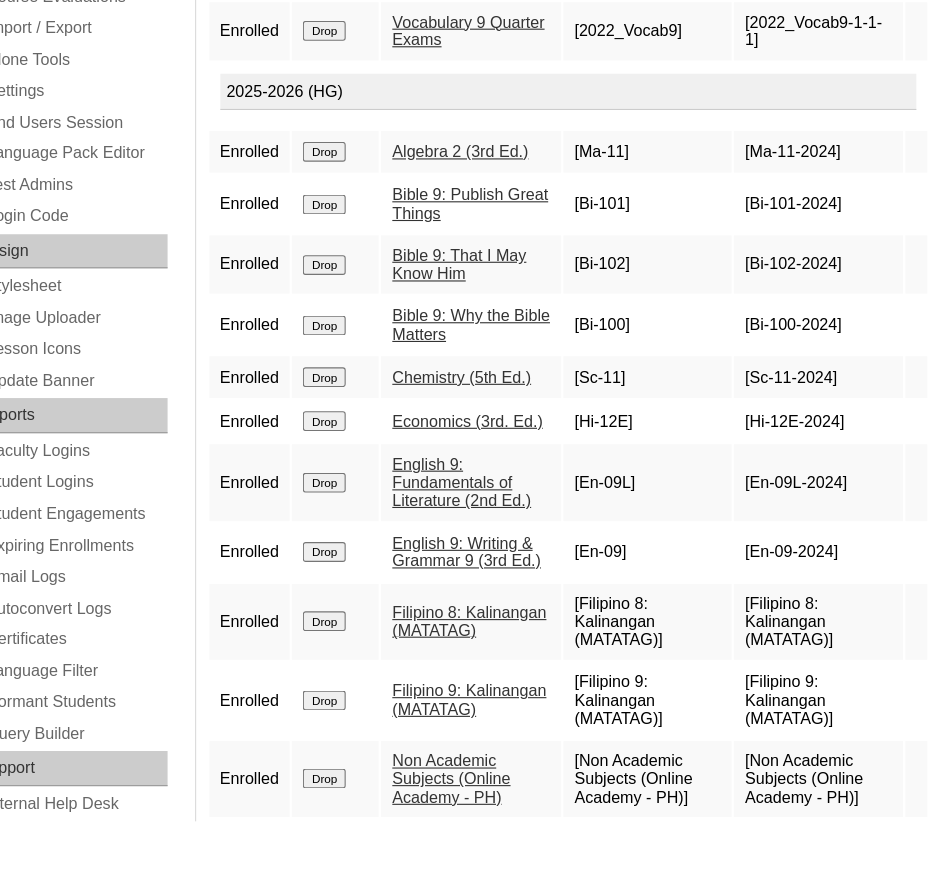 click on "Drop" at bounding box center (359, -305) 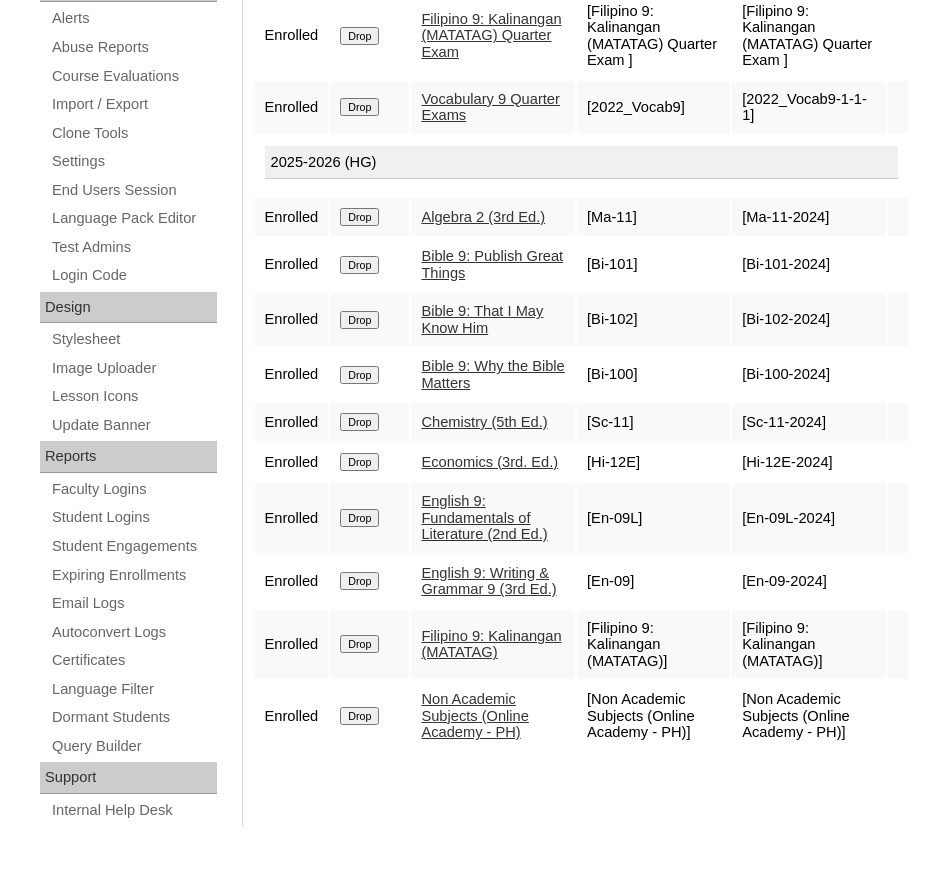 scroll, scrollTop: 0, scrollLeft: 0, axis: both 